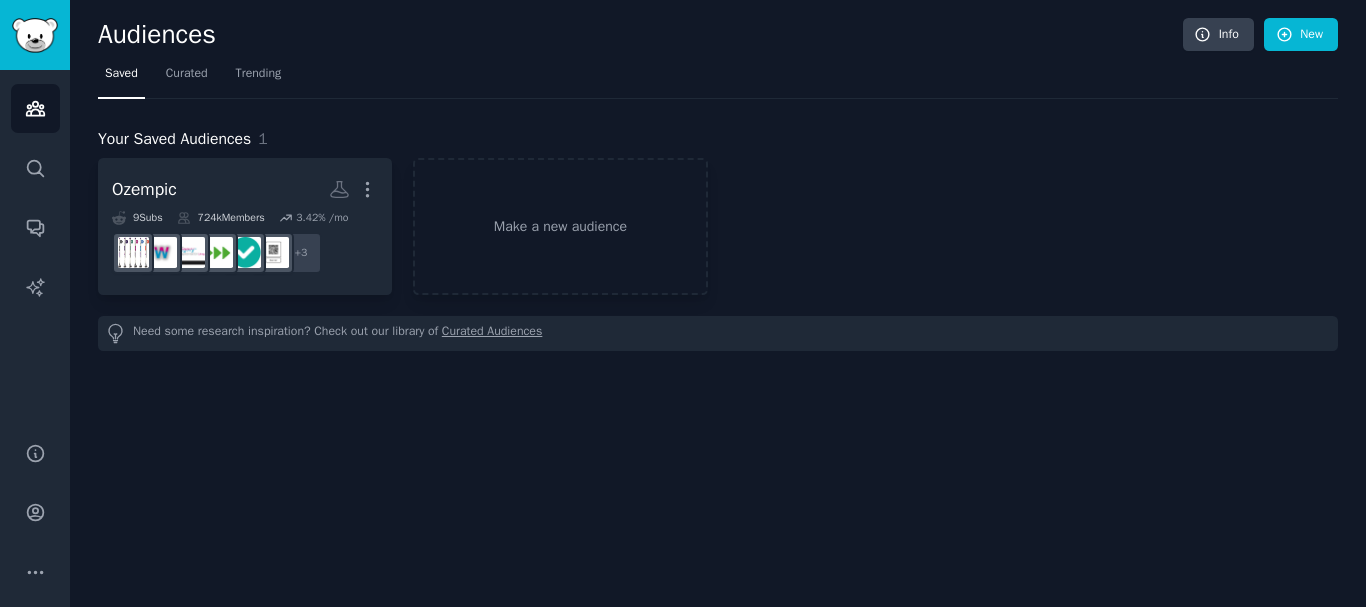 scroll, scrollTop: 0, scrollLeft: 0, axis: both 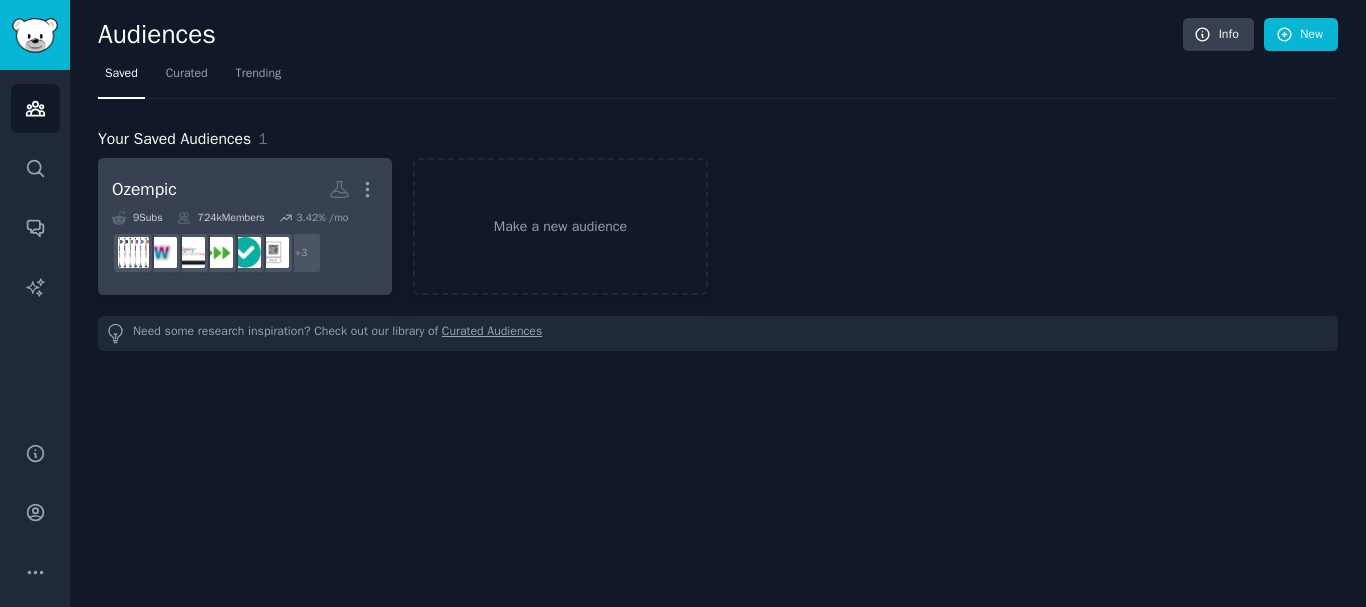 click on "Ozempic More" at bounding box center (245, 189) 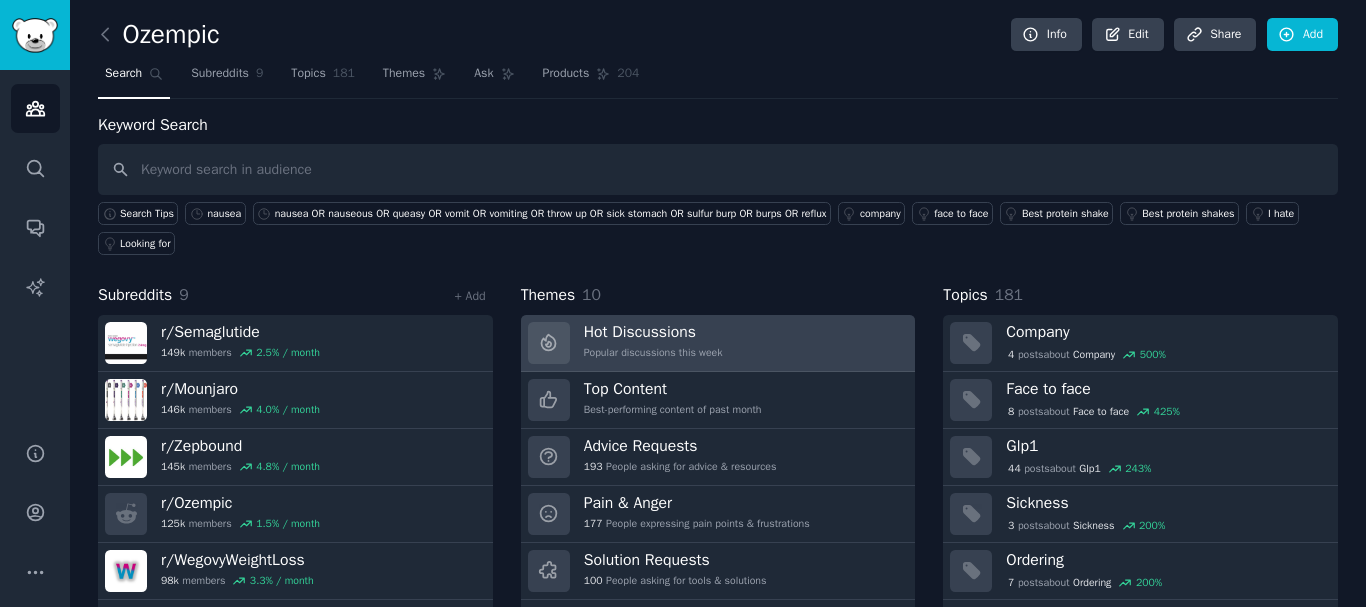 click on "Hot Discussions" at bounding box center [653, 332] 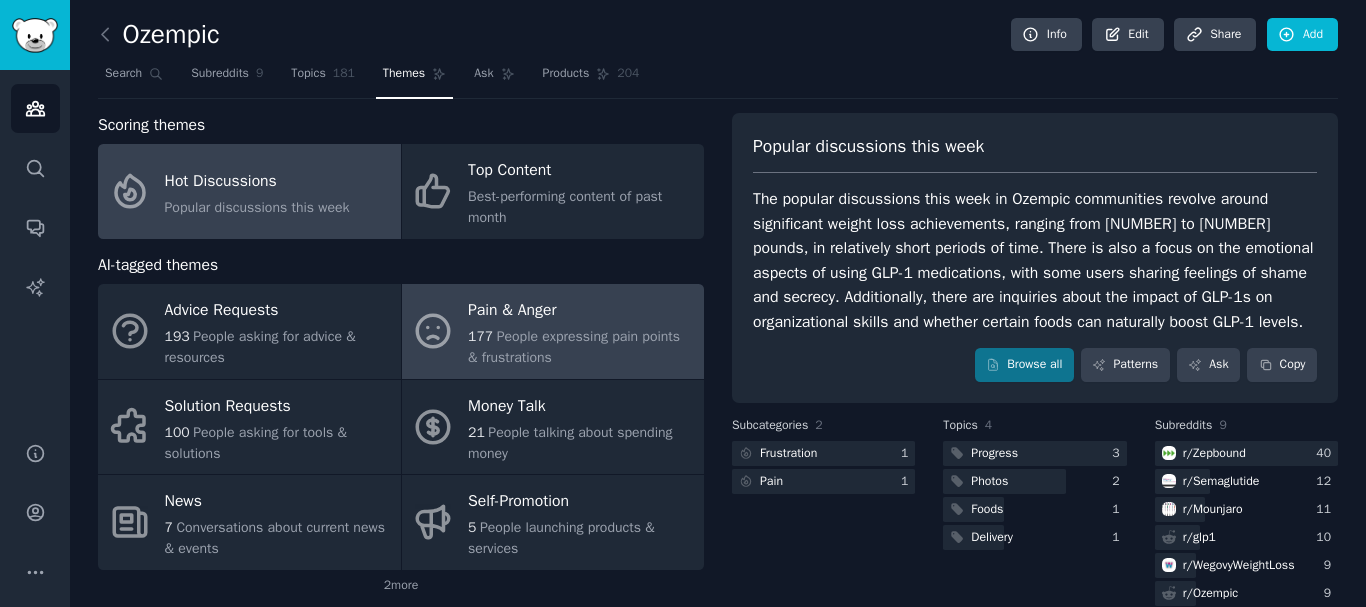 click on "People expressing pain points & frustrations" at bounding box center [574, 347] 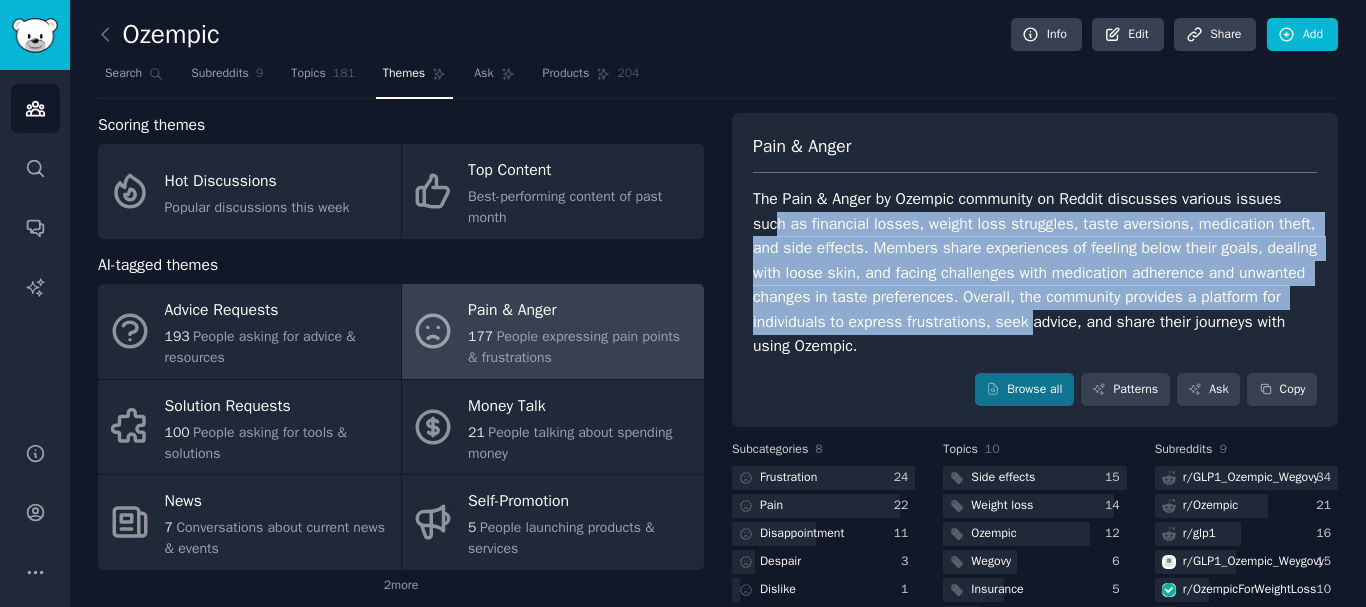 drag, startPoint x: 775, startPoint y: 221, endPoint x: 1113, endPoint y: 318, distance: 351.64328 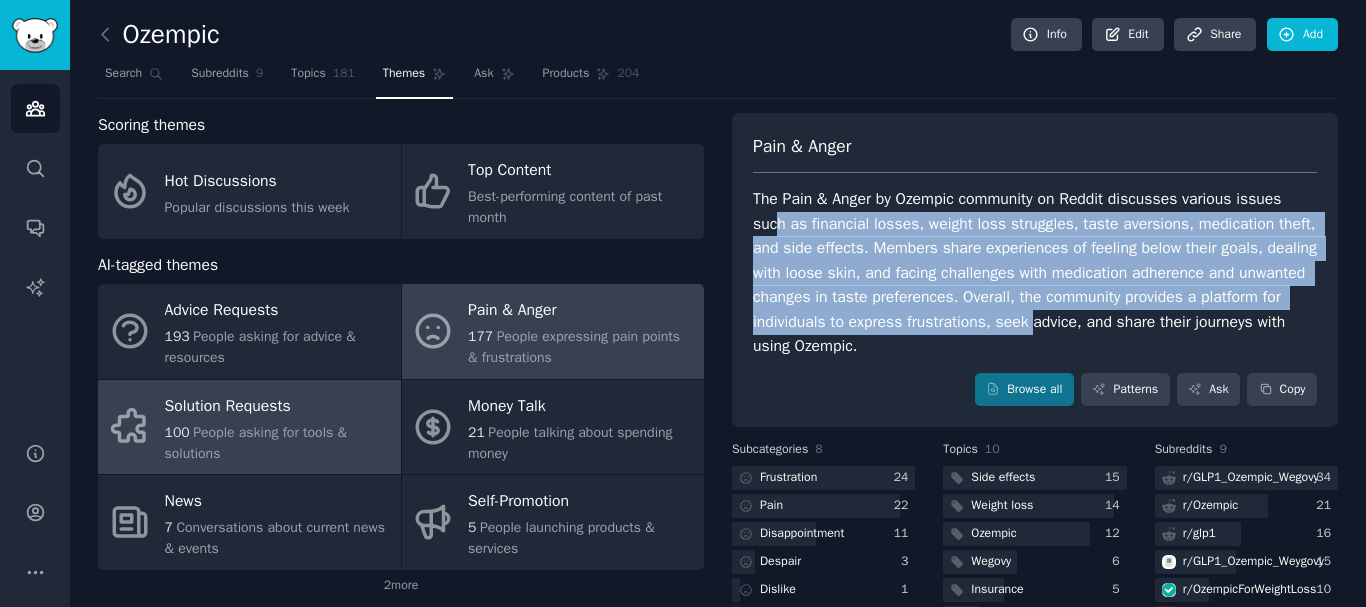 click on "People asking for tools & solutions" at bounding box center [256, 443] 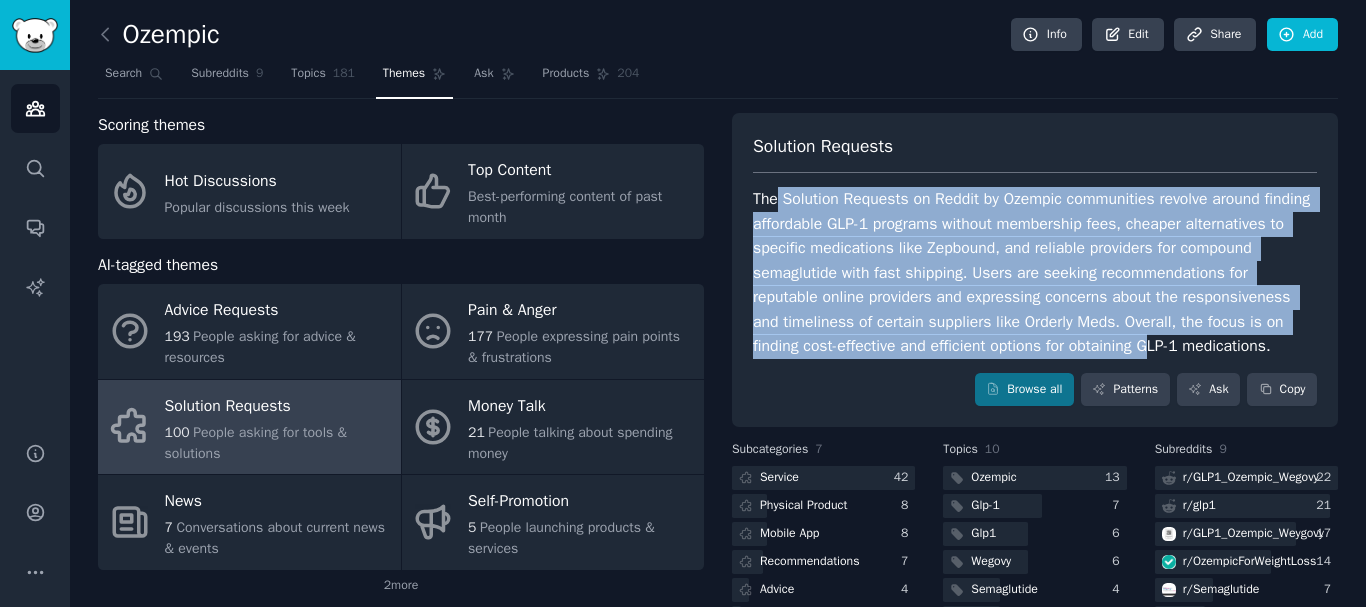 drag, startPoint x: 773, startPoint y: 207, endPoint x: 1232, endPoint y: 352, distance: 481.3585 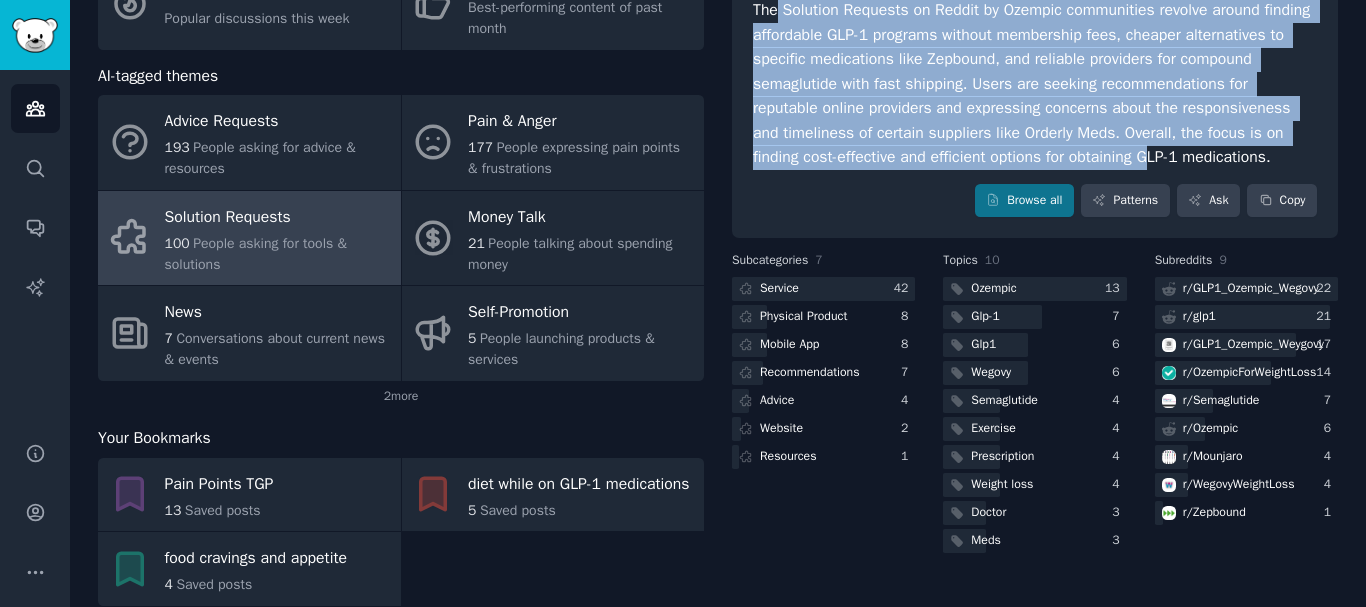 scroll, scrollTop: 154, scrollLeft: 0, axis: vertical 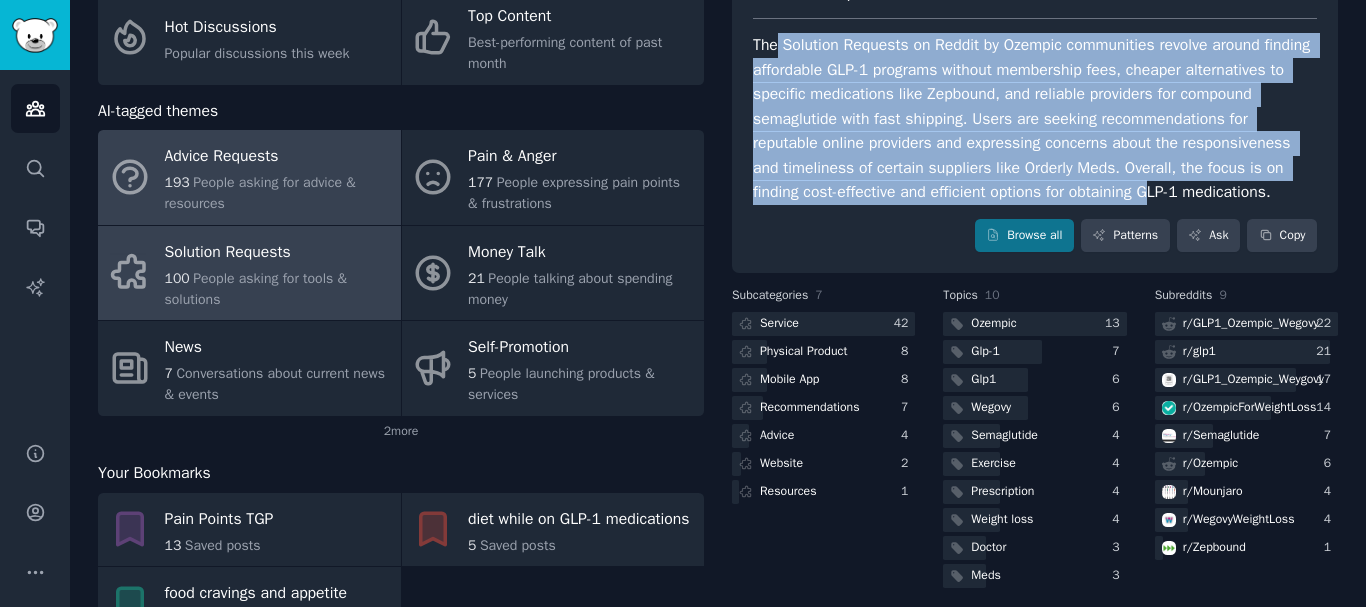 click on "Advice Requests" at bounding box center [278, 157] 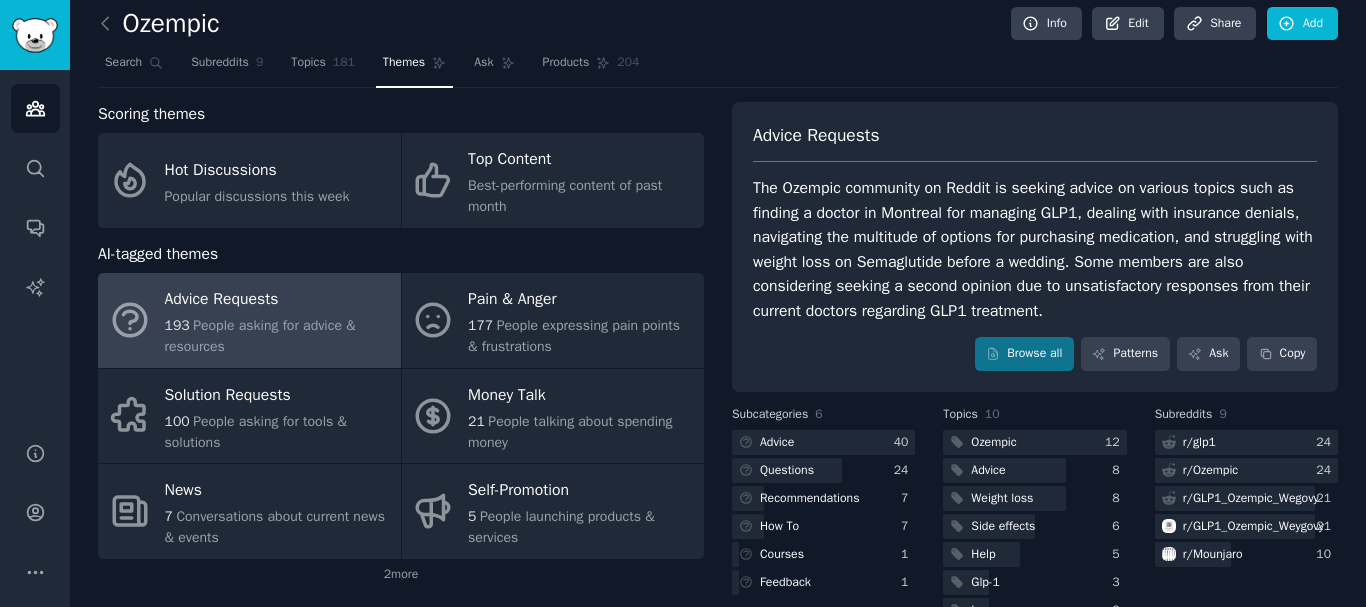 scroll, scrollTop: 0, scrollLeft: 0, axis: both 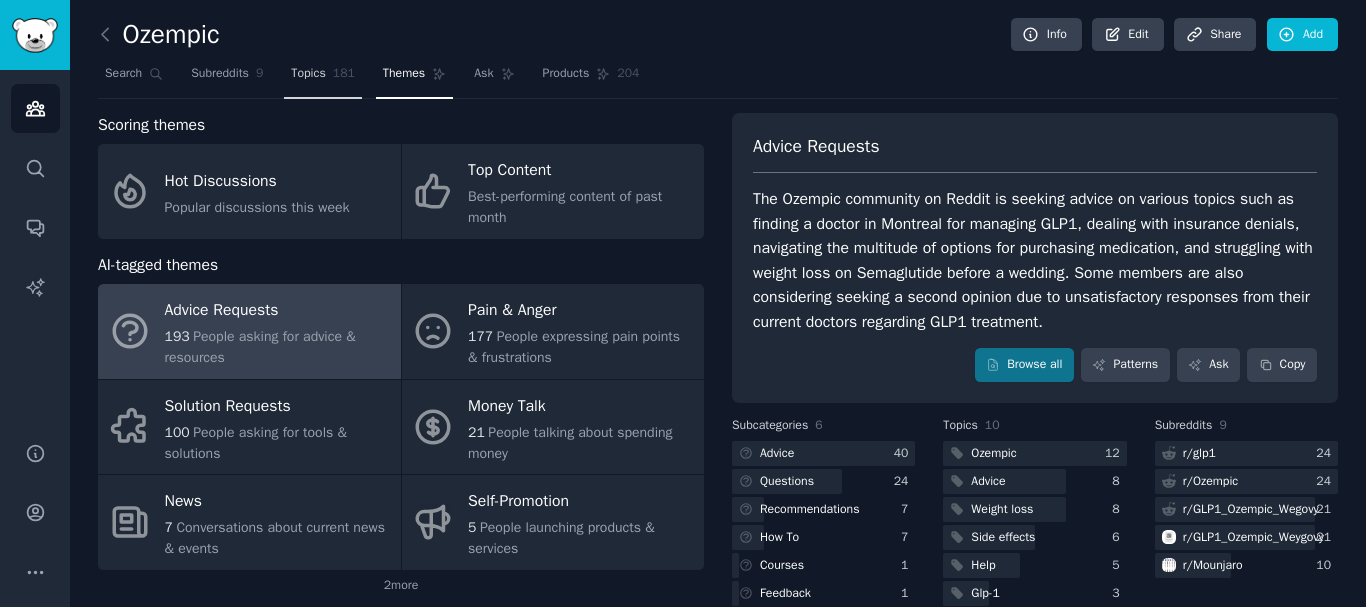 click on "Topics" at bounding box center [308, 74] 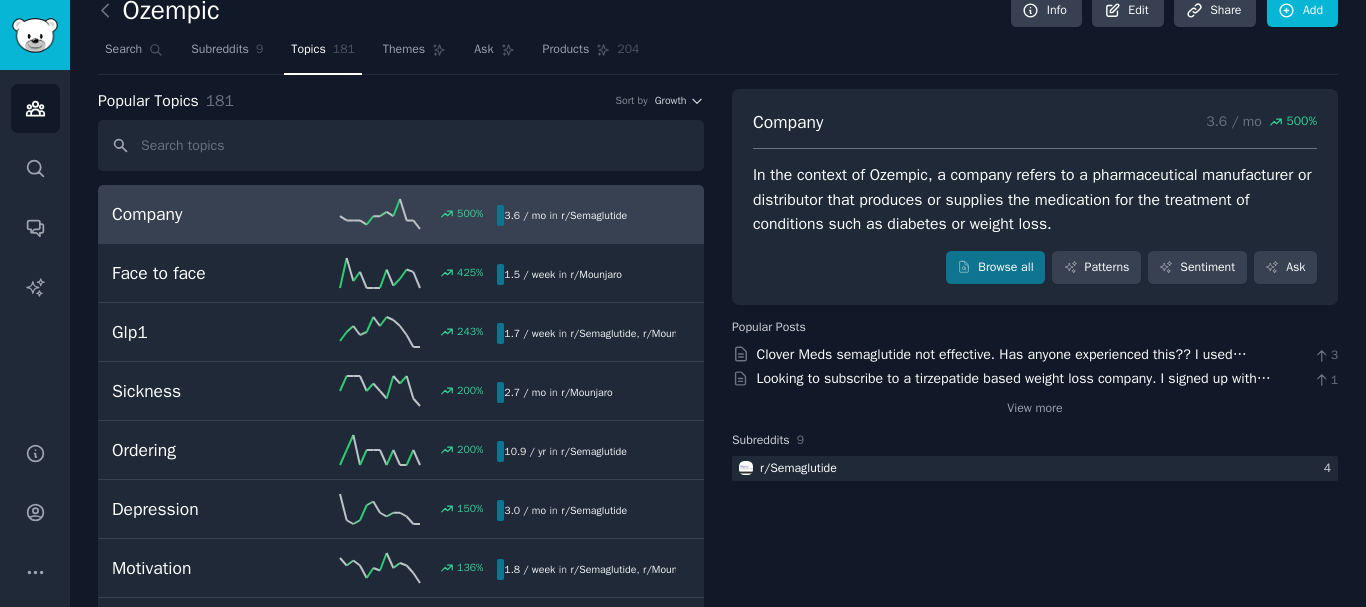 scroll, scrollTop: 0, scrollLeft: 0, axis: both 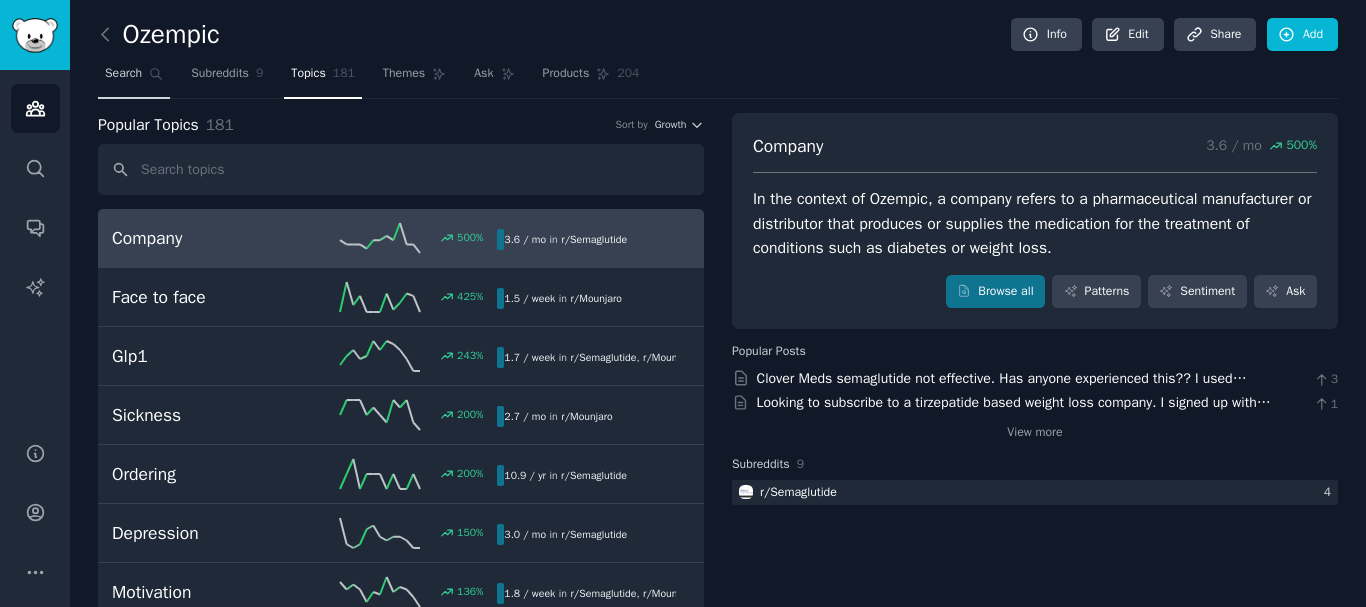 click on "Search" at bounding box center (134, 78) 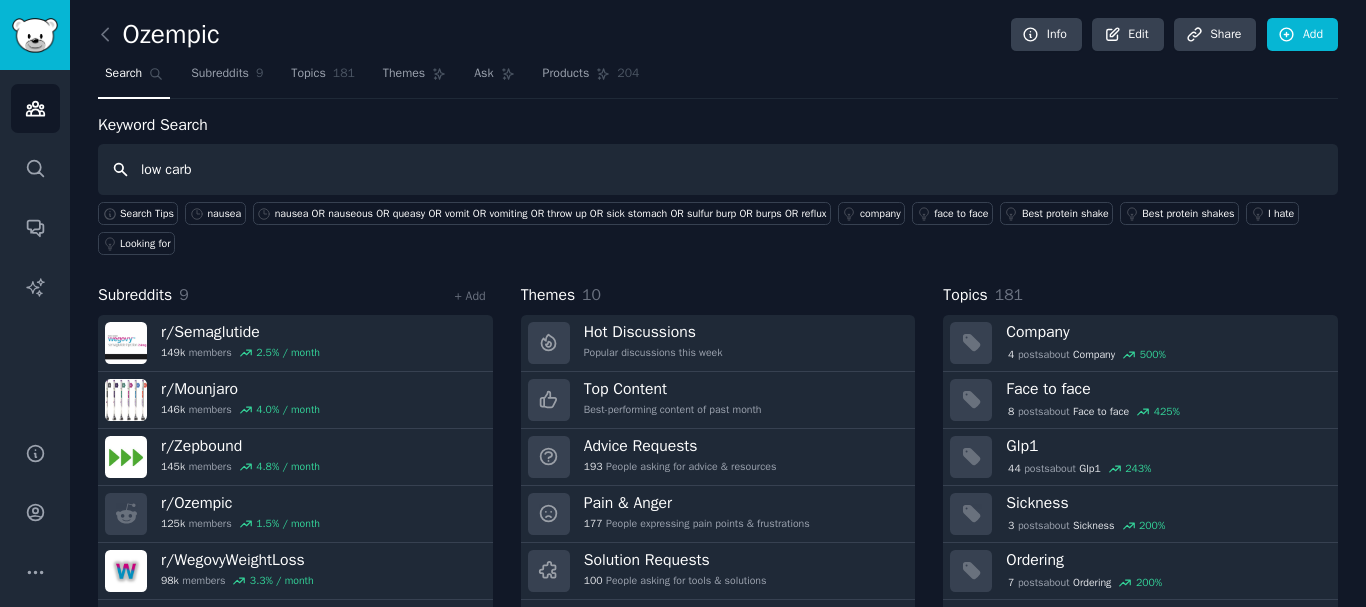 type on "low carb" 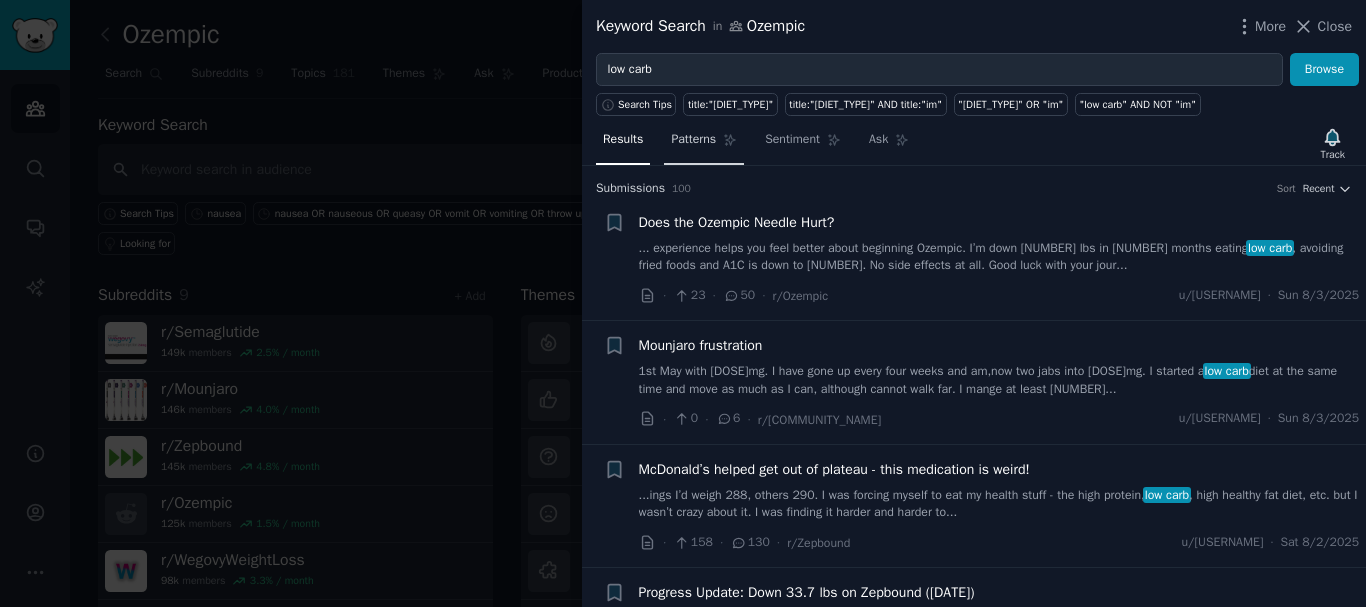 click on "Patterns" at bounding box center (693, 140) 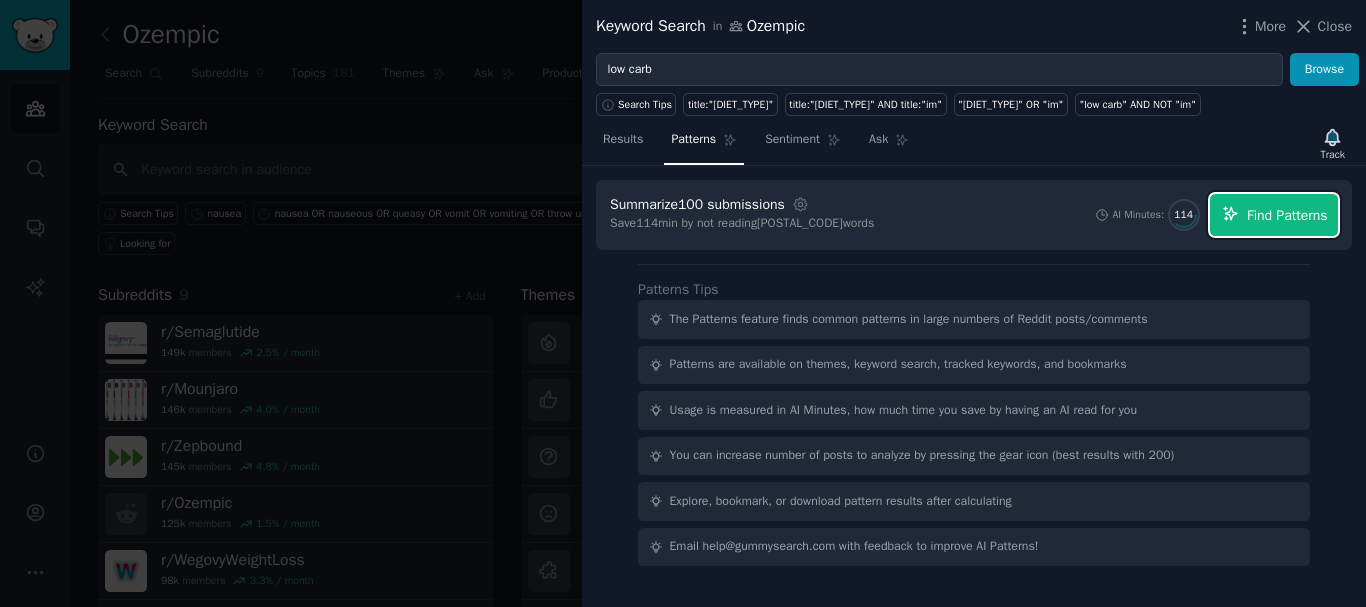 click on "Find Patterns" at bounding box center [1287, 215] 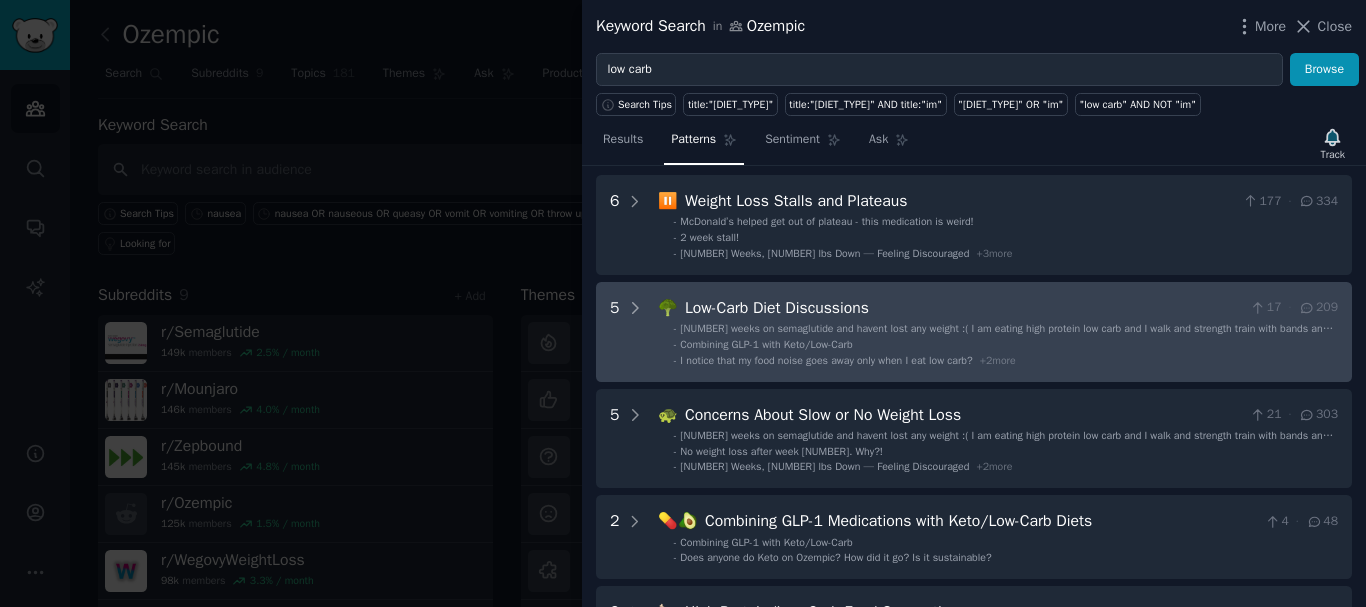 scroll, scrollTop: 0, scrollLeft: 0, axis: both 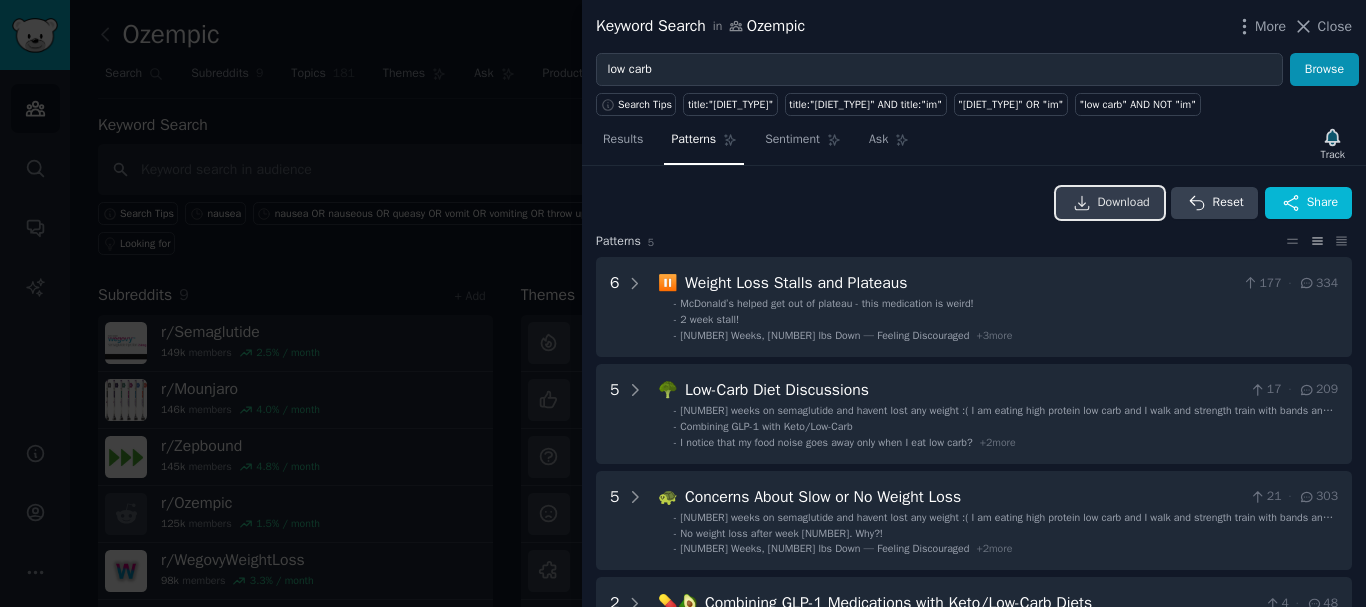 click 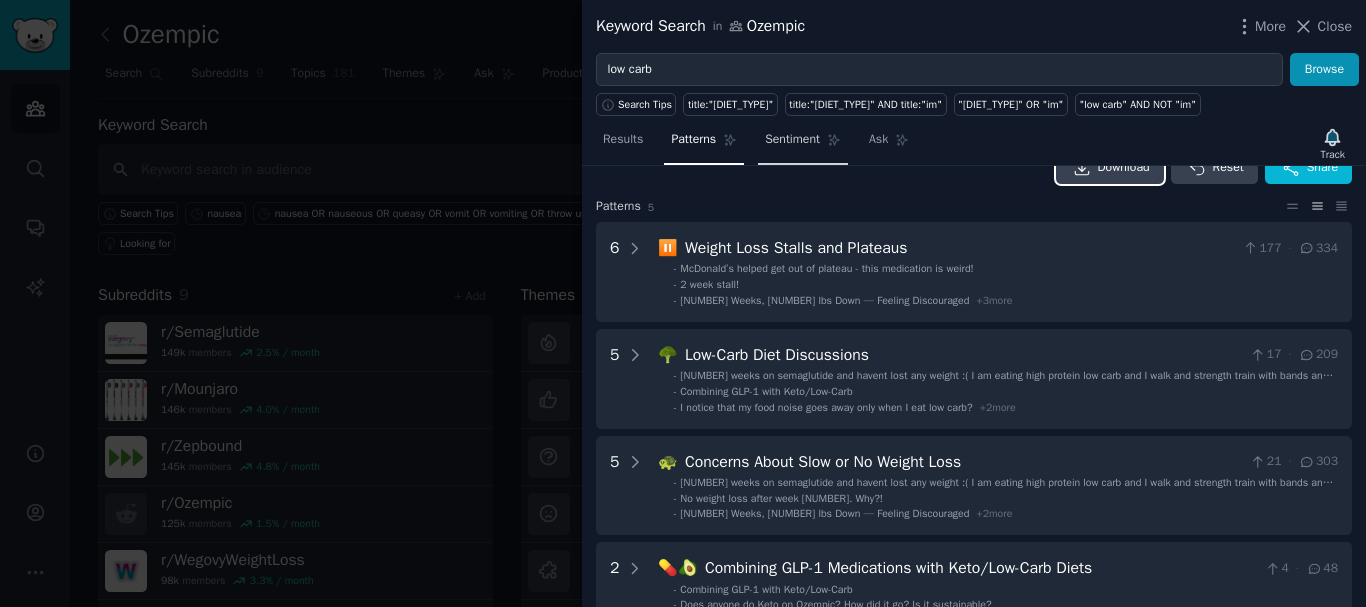 scroll, scrollTop: 0, scrollLeft: 0, axis: both 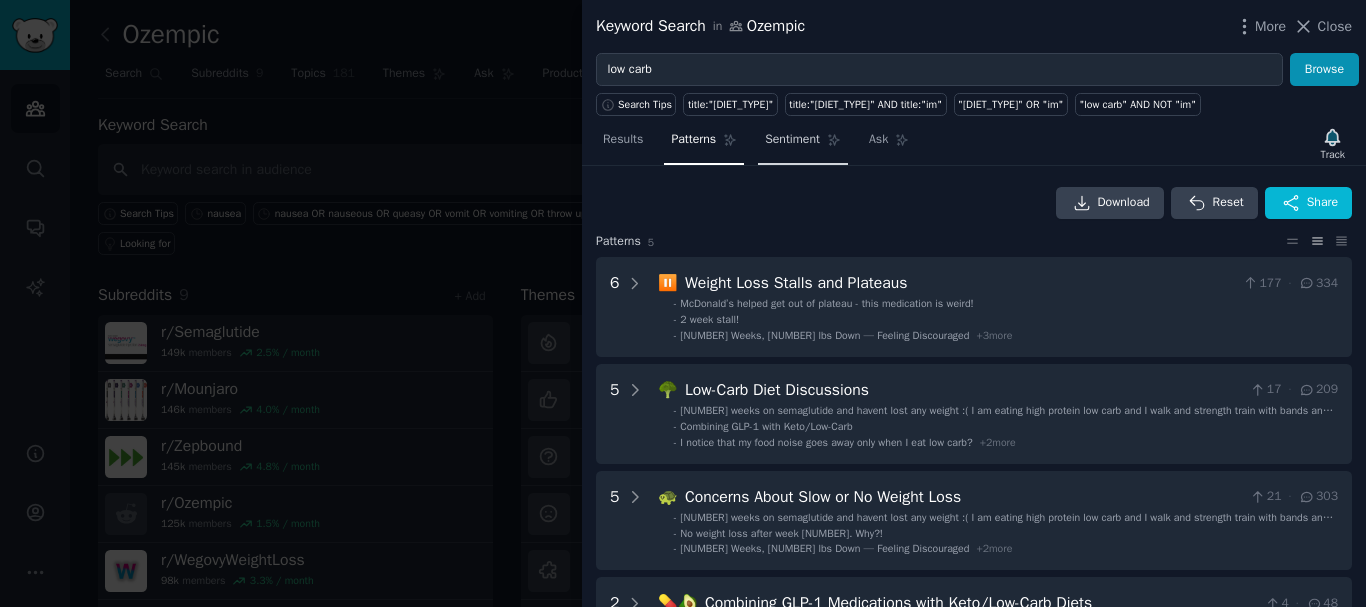 click on "Sentiment" at bounding box center [792, 140] 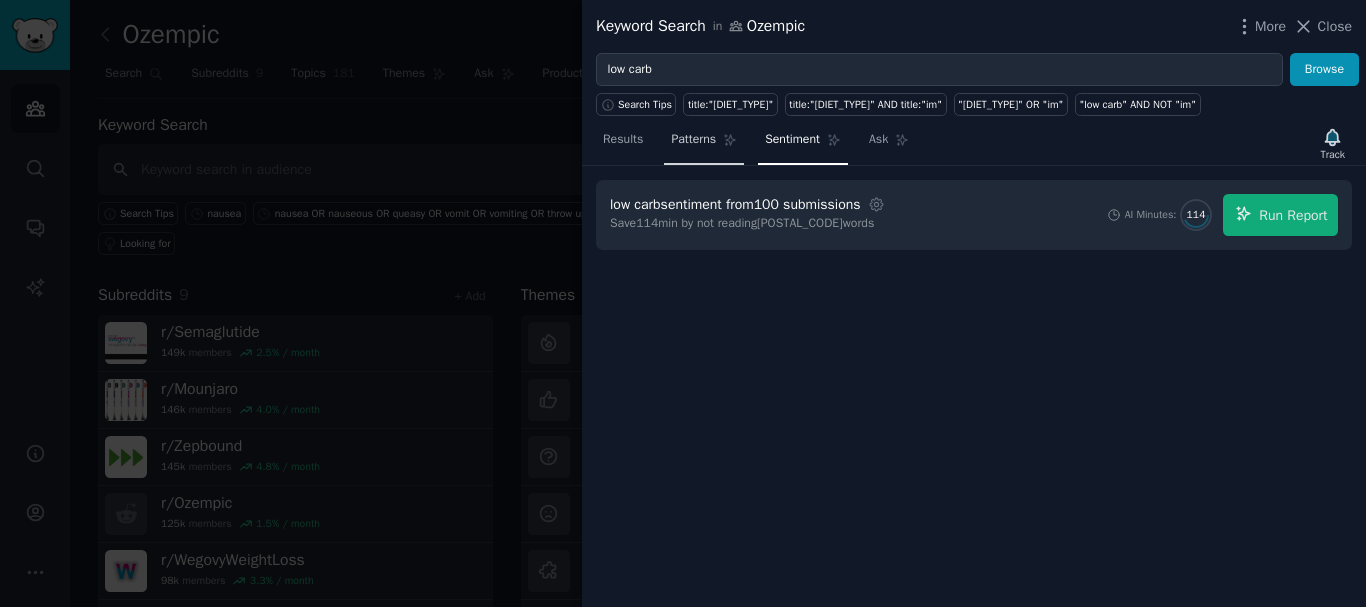 click on "Patterns" at bounding box center [693, 140] 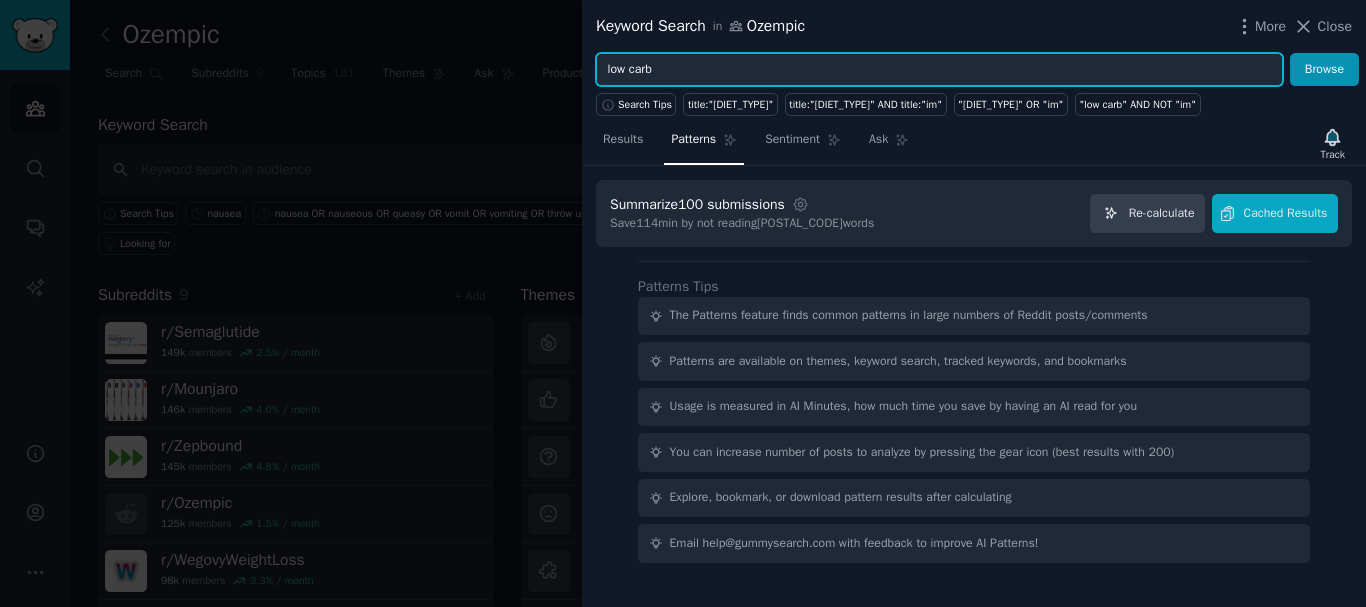 click on "low carb" at bounding box center [939, 70] 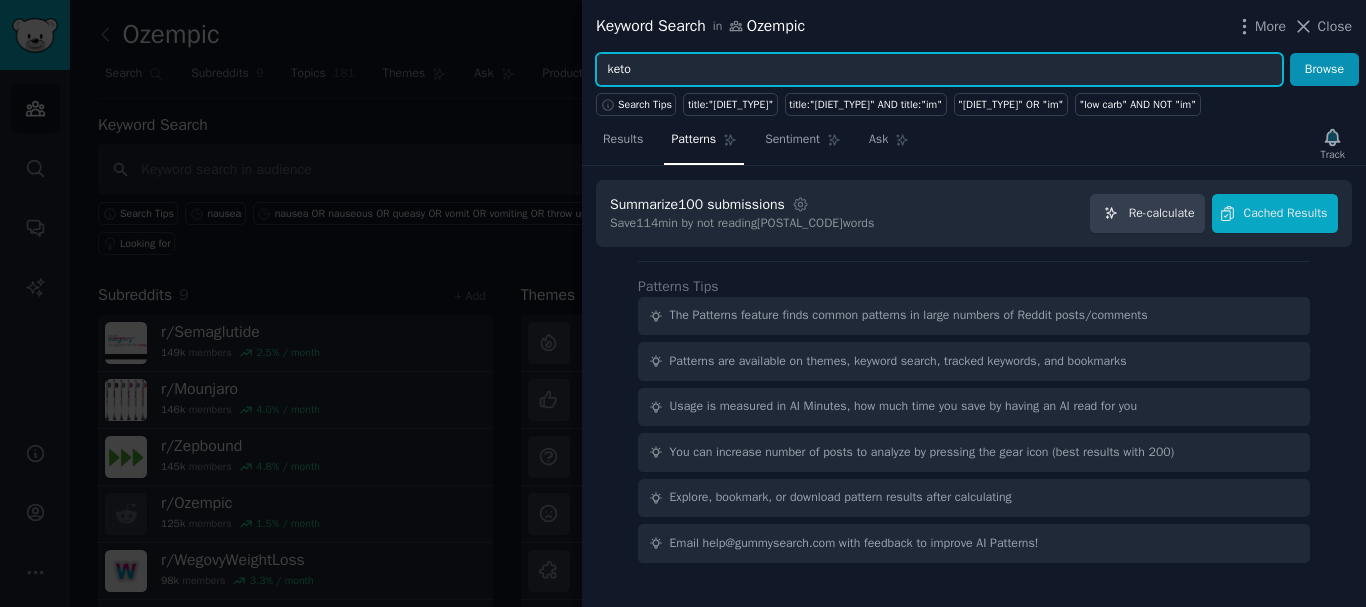 type on "keto" 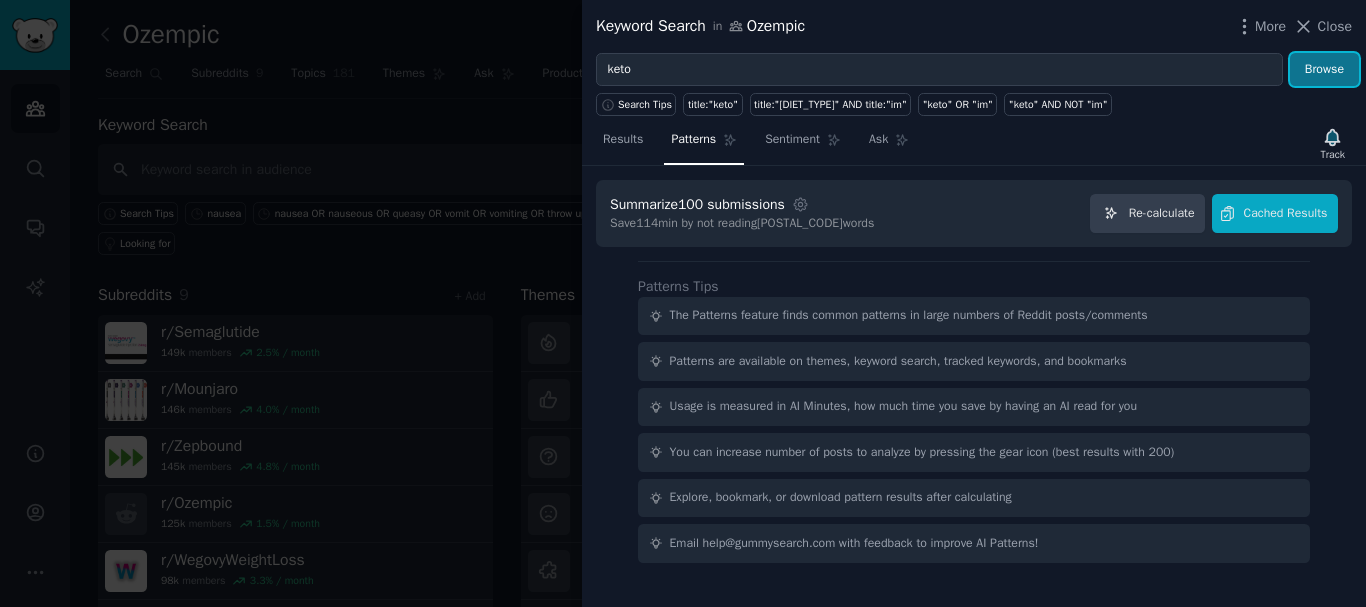 click on "Browse" at bounding box center [1324, 70] 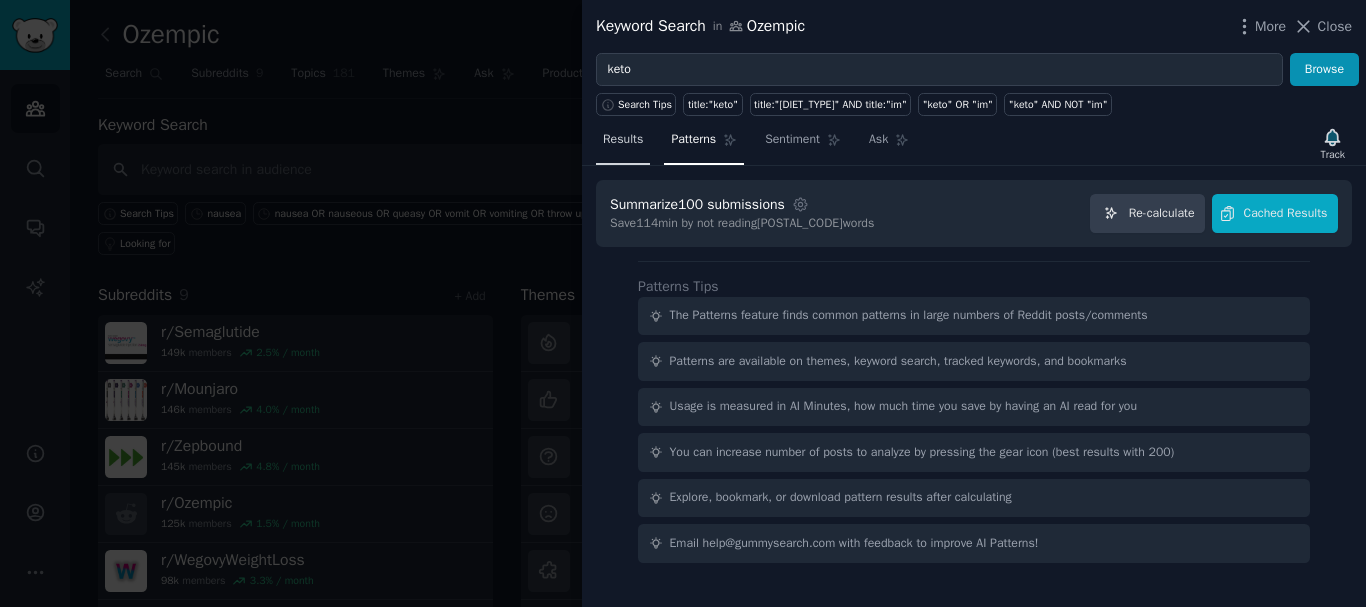 click on "Results" at bounding box center (623, 144) 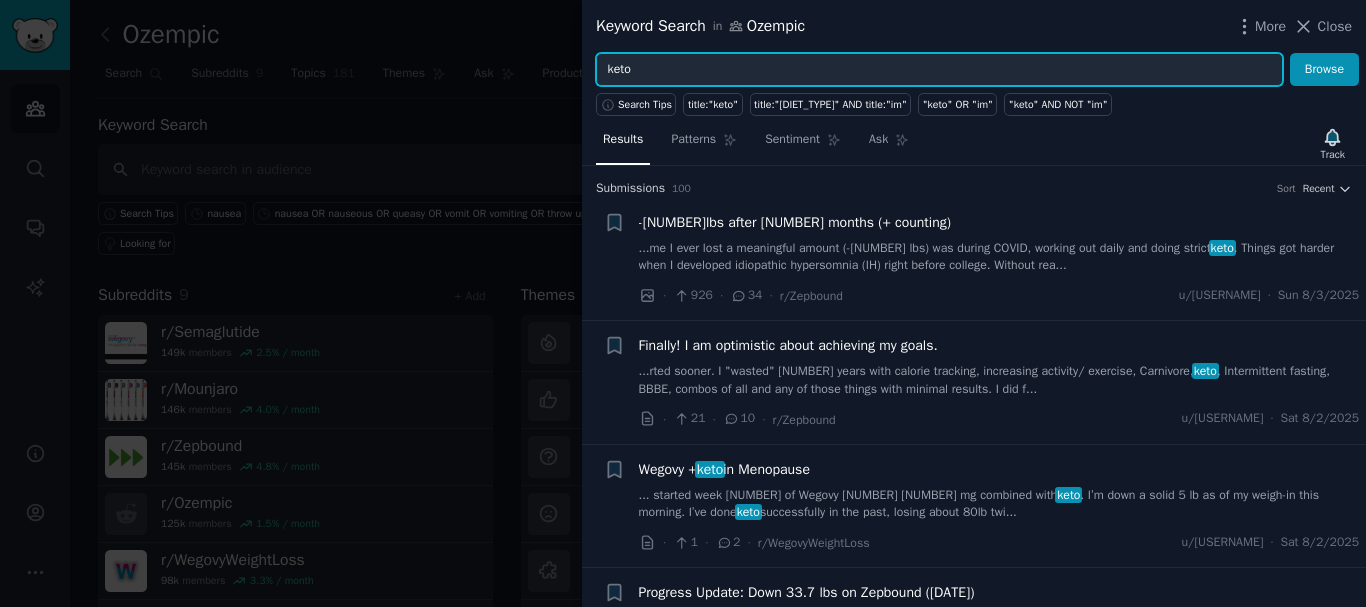 click on "keto" at bounding box center [939, 70] 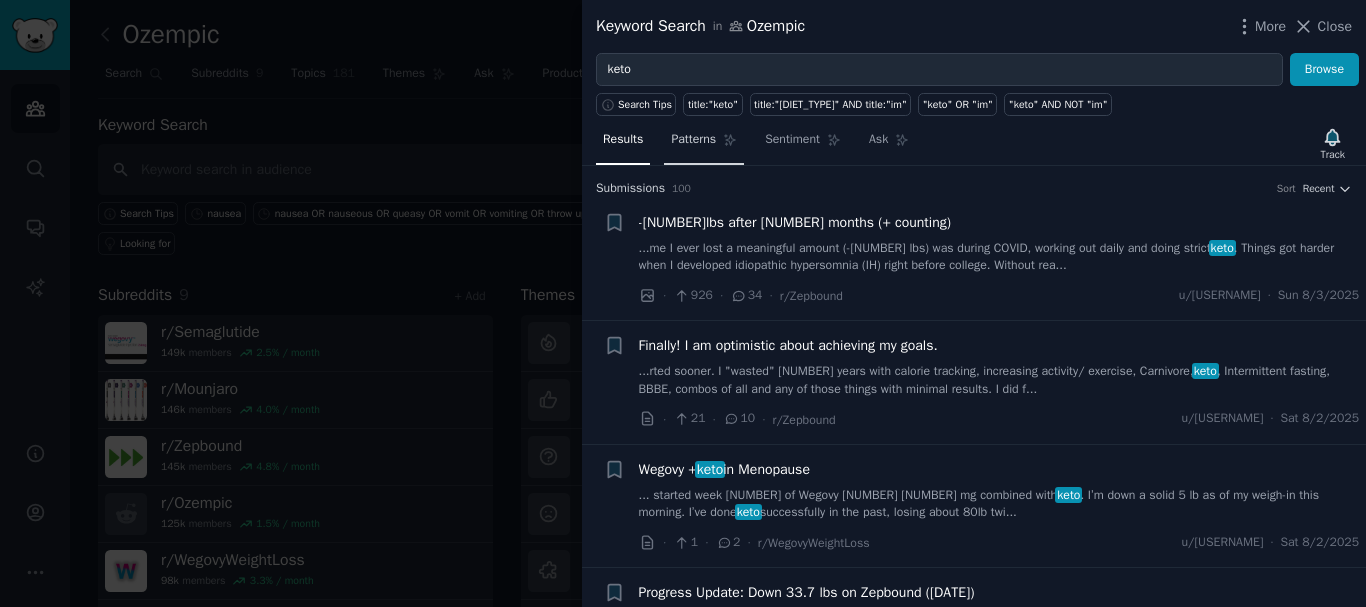 click on "Patterns" at bounding box center [693, 140] 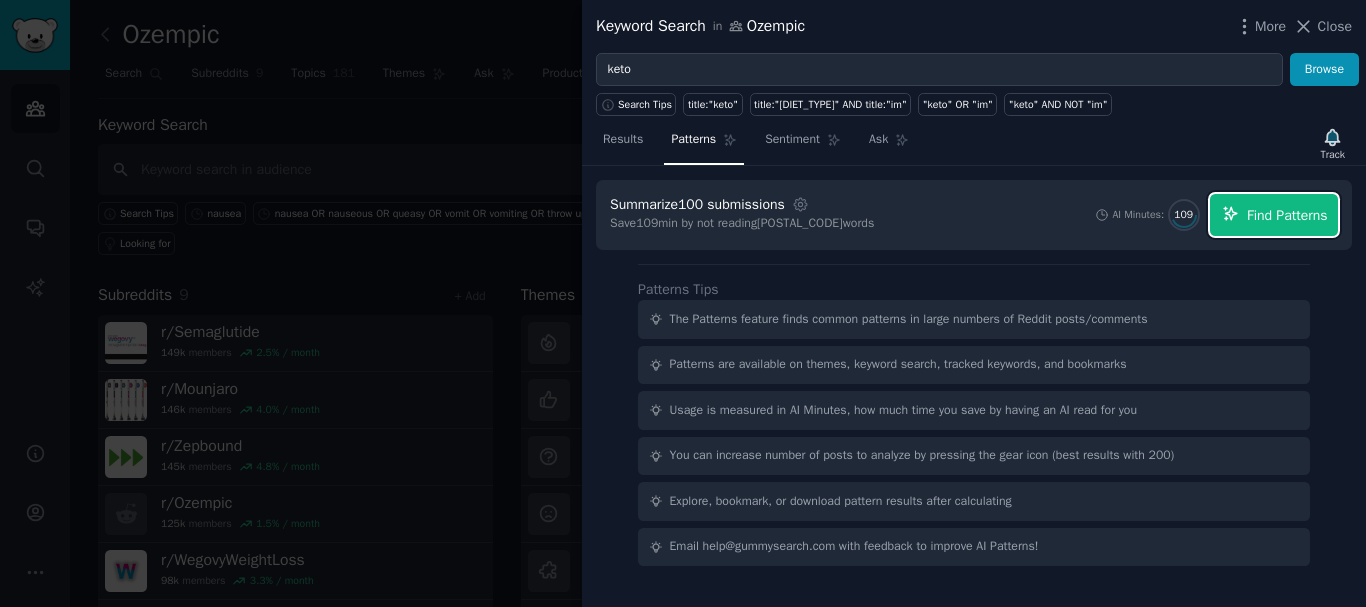click on "Find Patterns" at bounding box center [1287, 215] 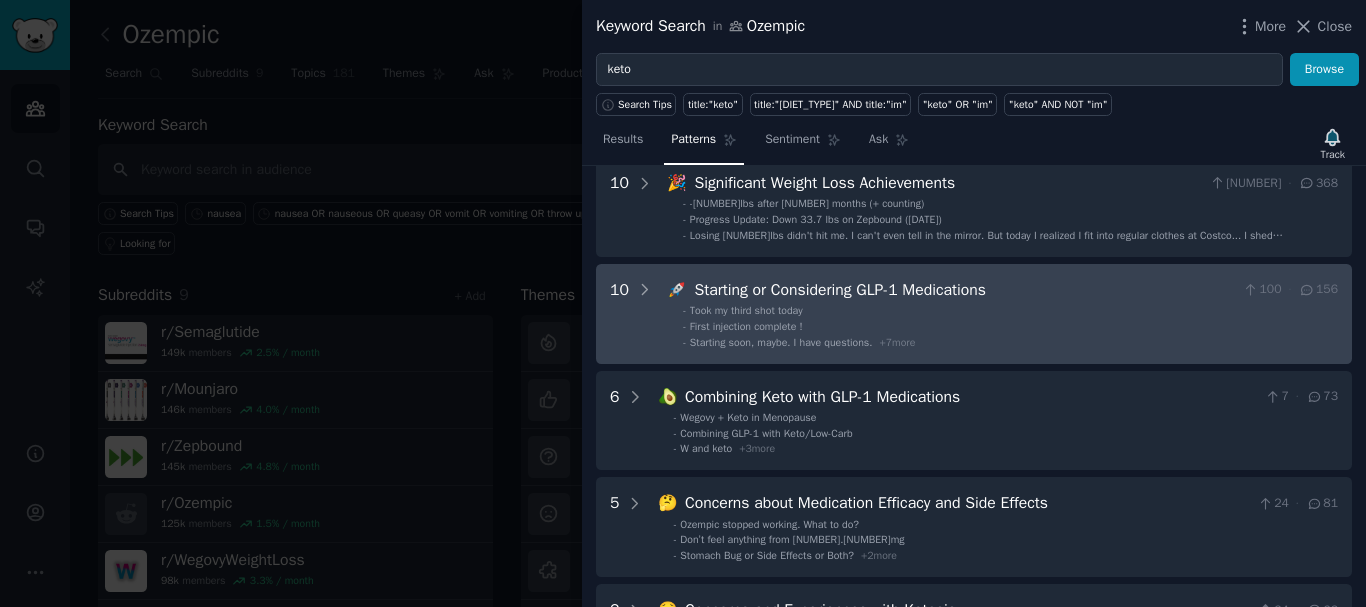 scroll, scrollTop: 0, scrollLeft: 0, axis: both 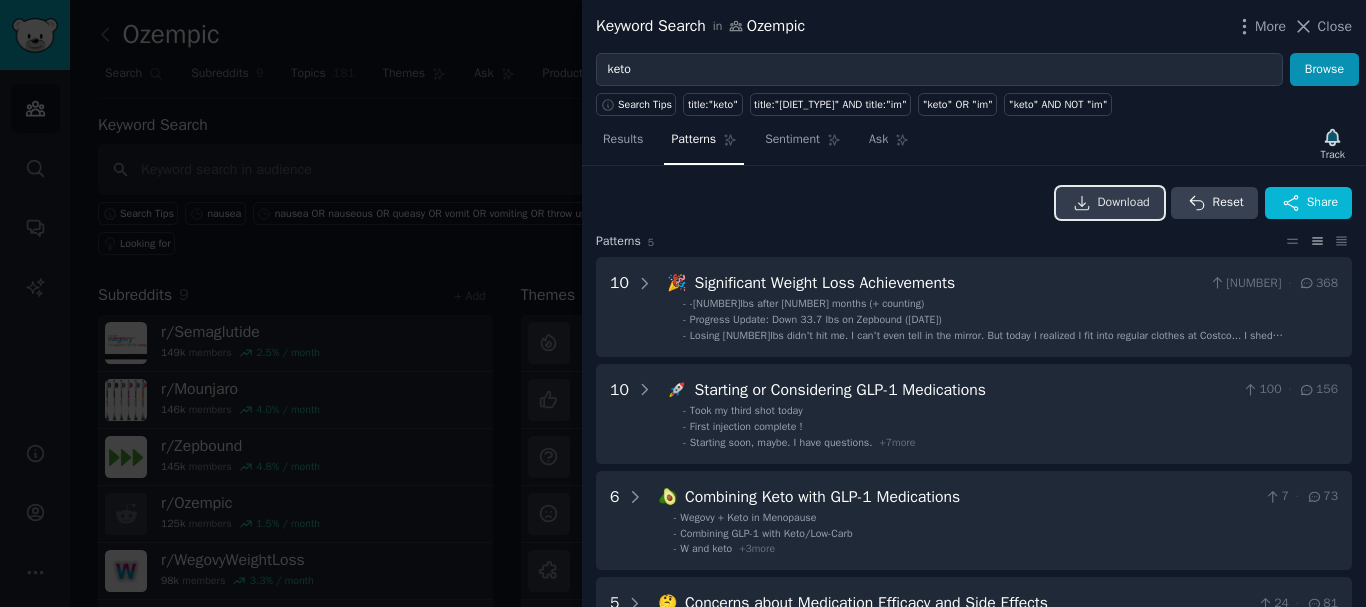 click on "Download" at bounding box center (1110, 203) 